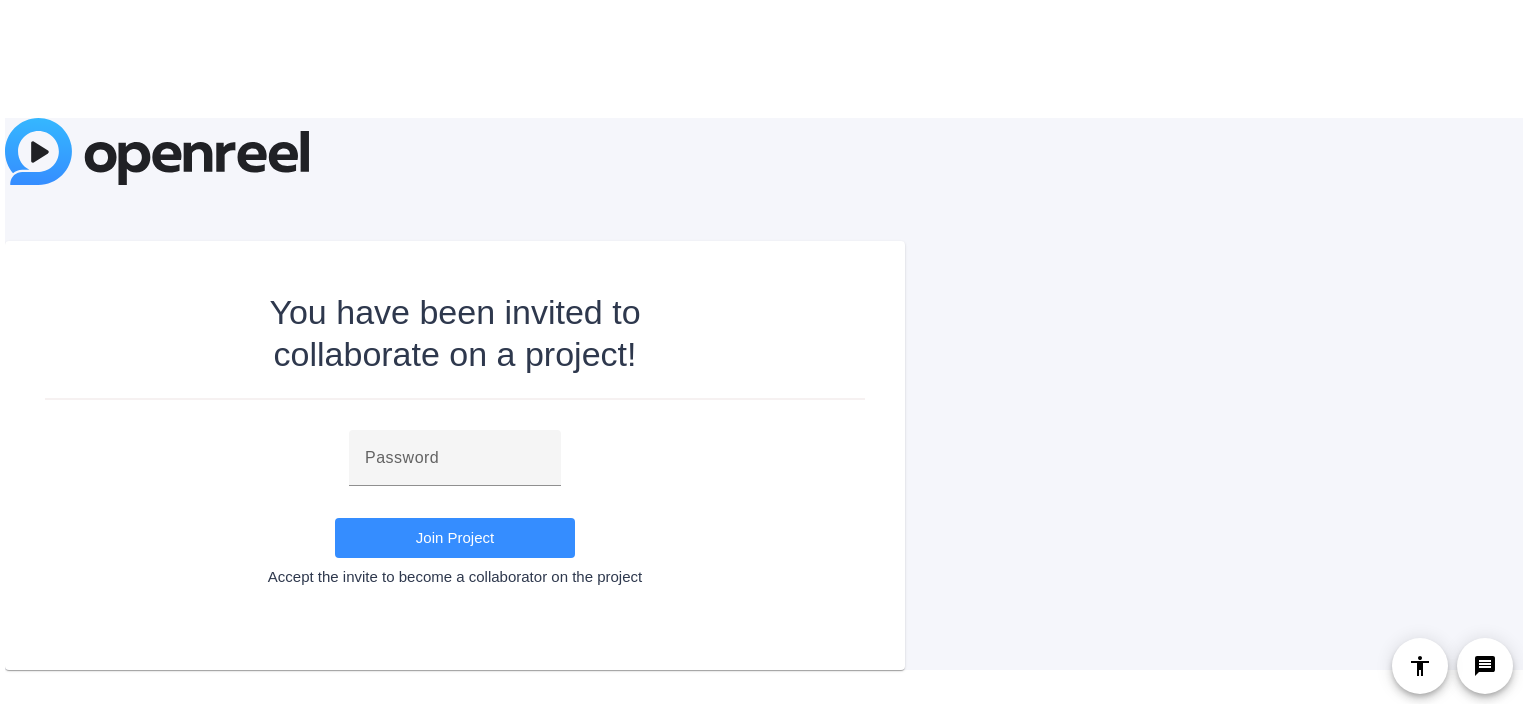 scroll, scrollTop: 0, scrollLeft: 0, axis: both 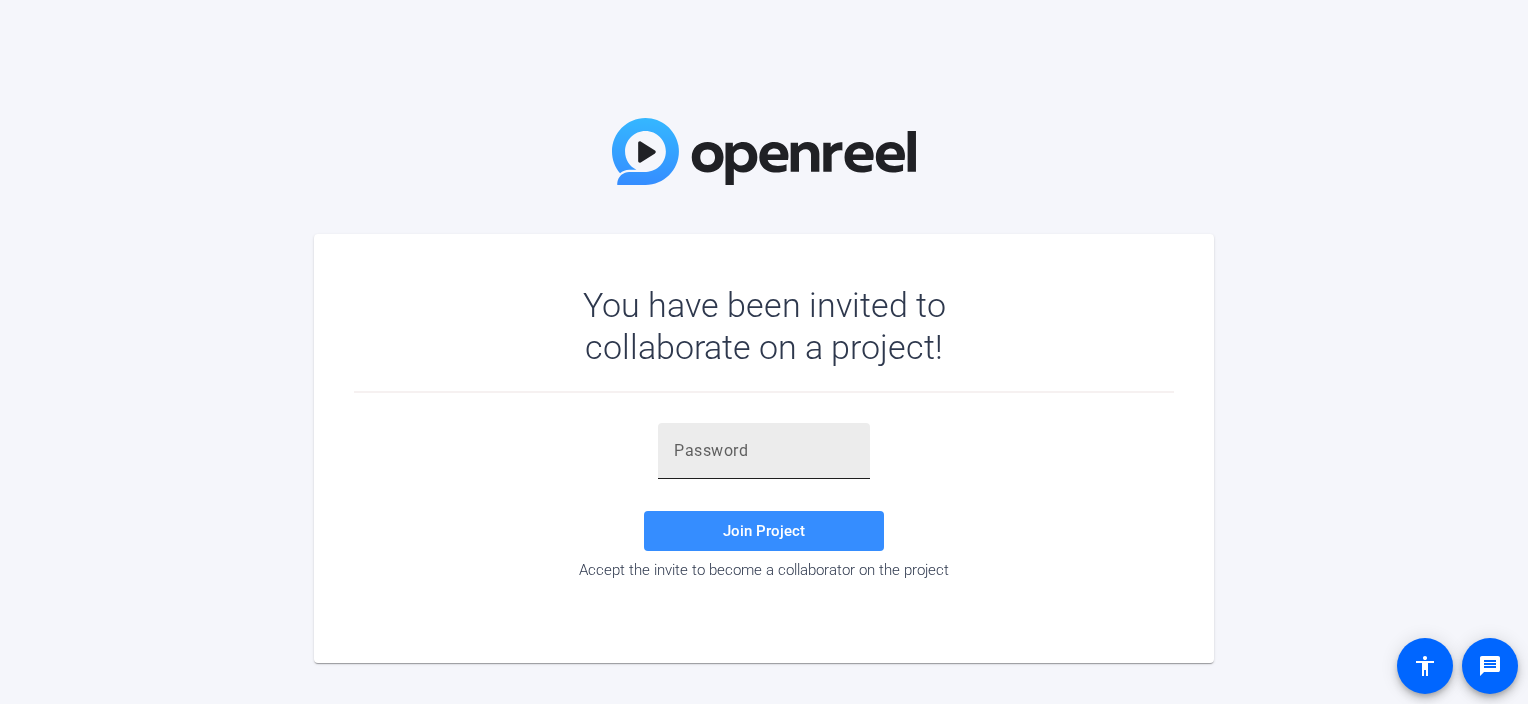 click at bounding box center (764, 451) 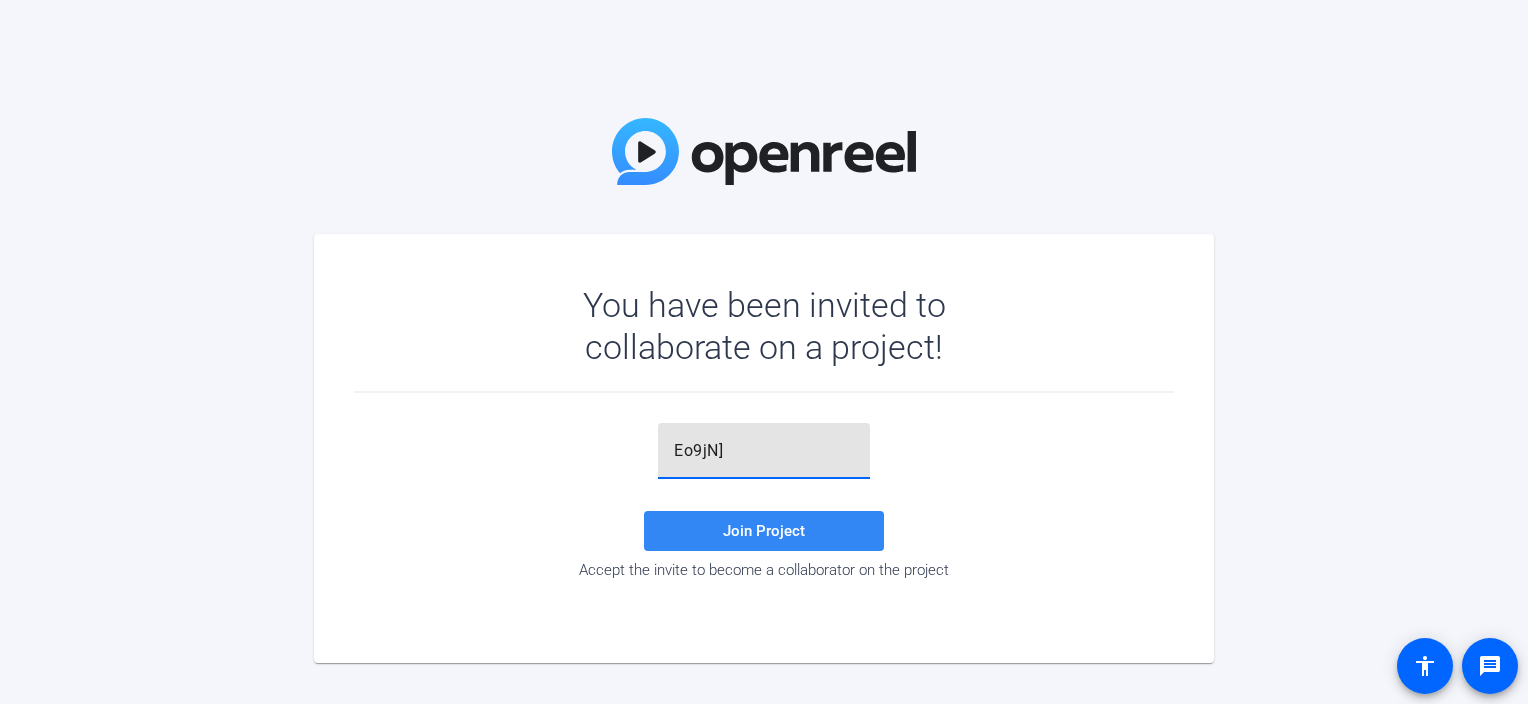 type on "Eo9jN" 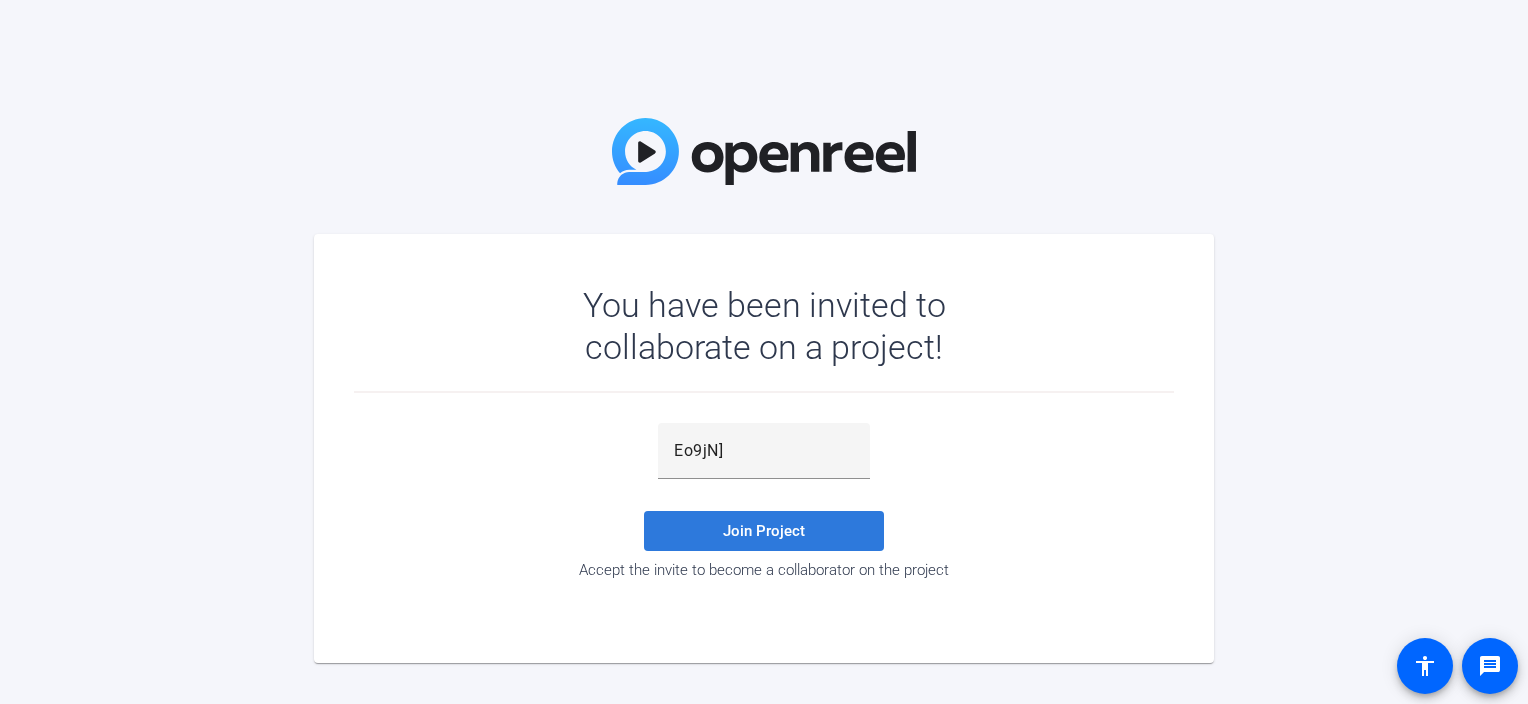 click at bounding box center [764, 531] 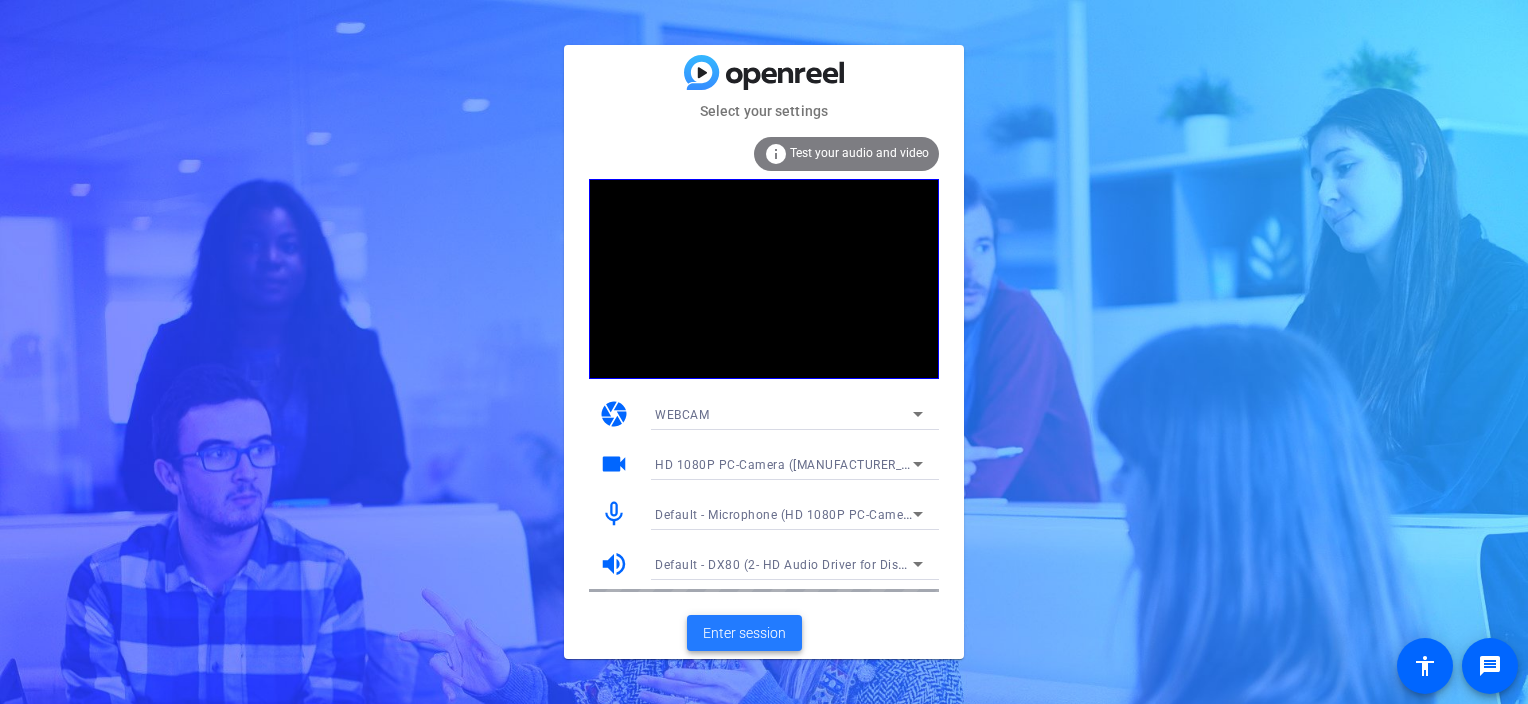 click on "Enter session" at bounding box center (744, 633) 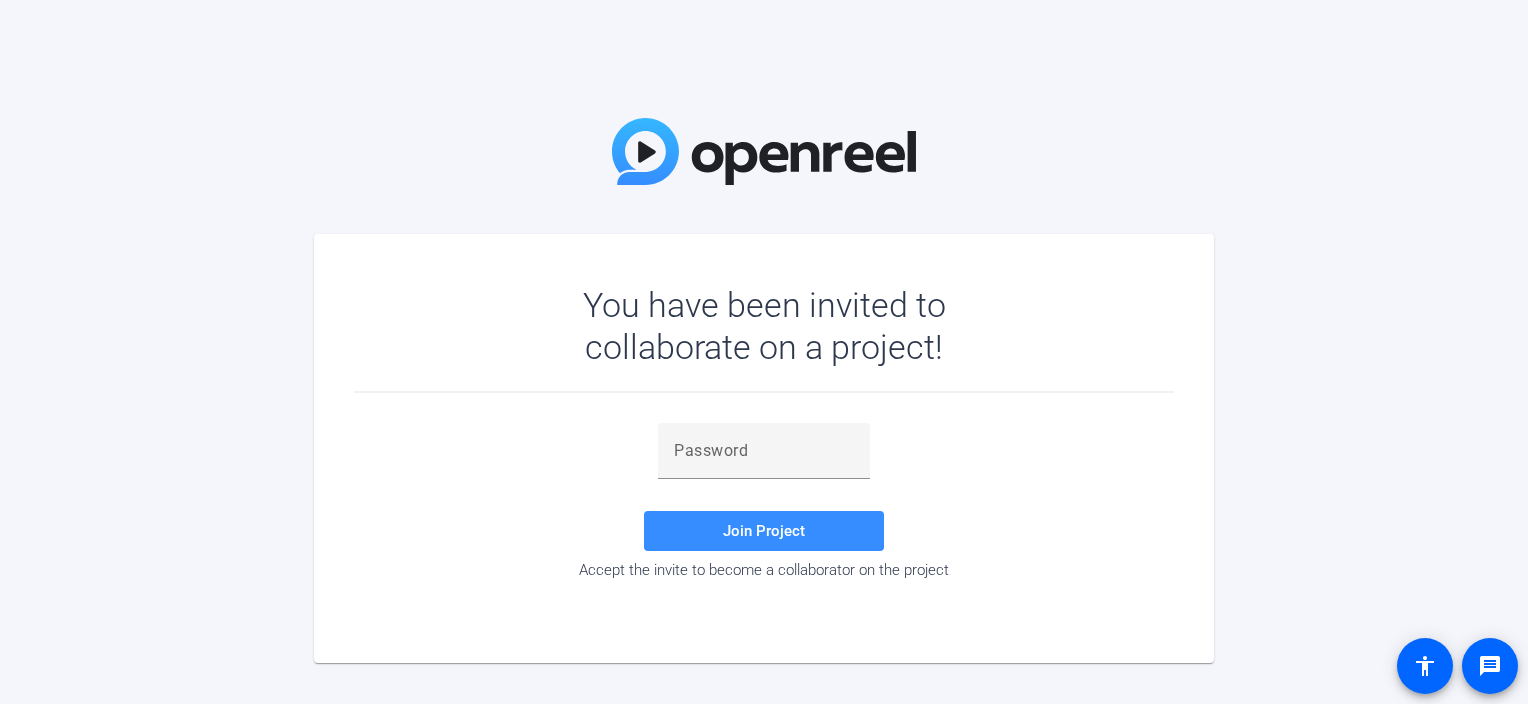 scroll, scrollTop: 0, scrollLeft: 0, axis: both 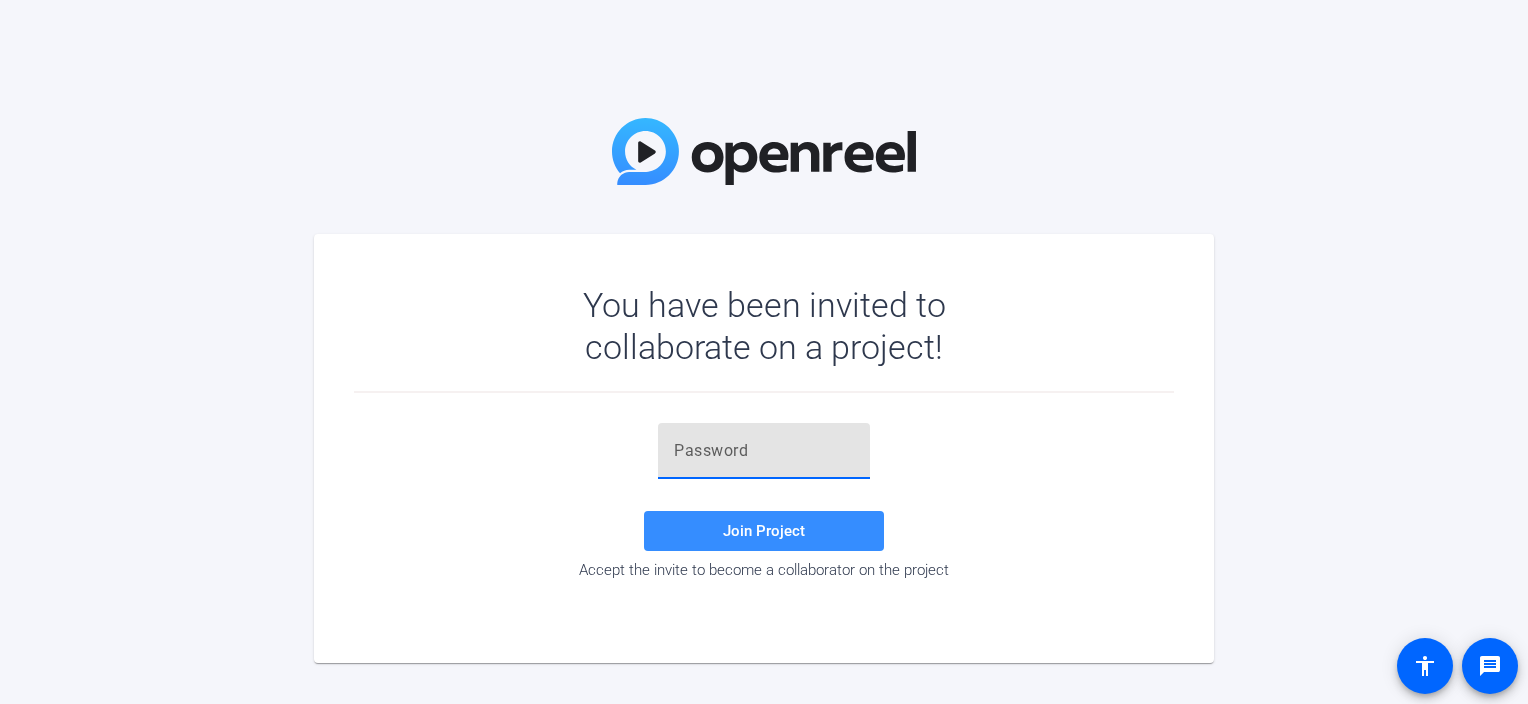 click at bounding box center [764, 451] 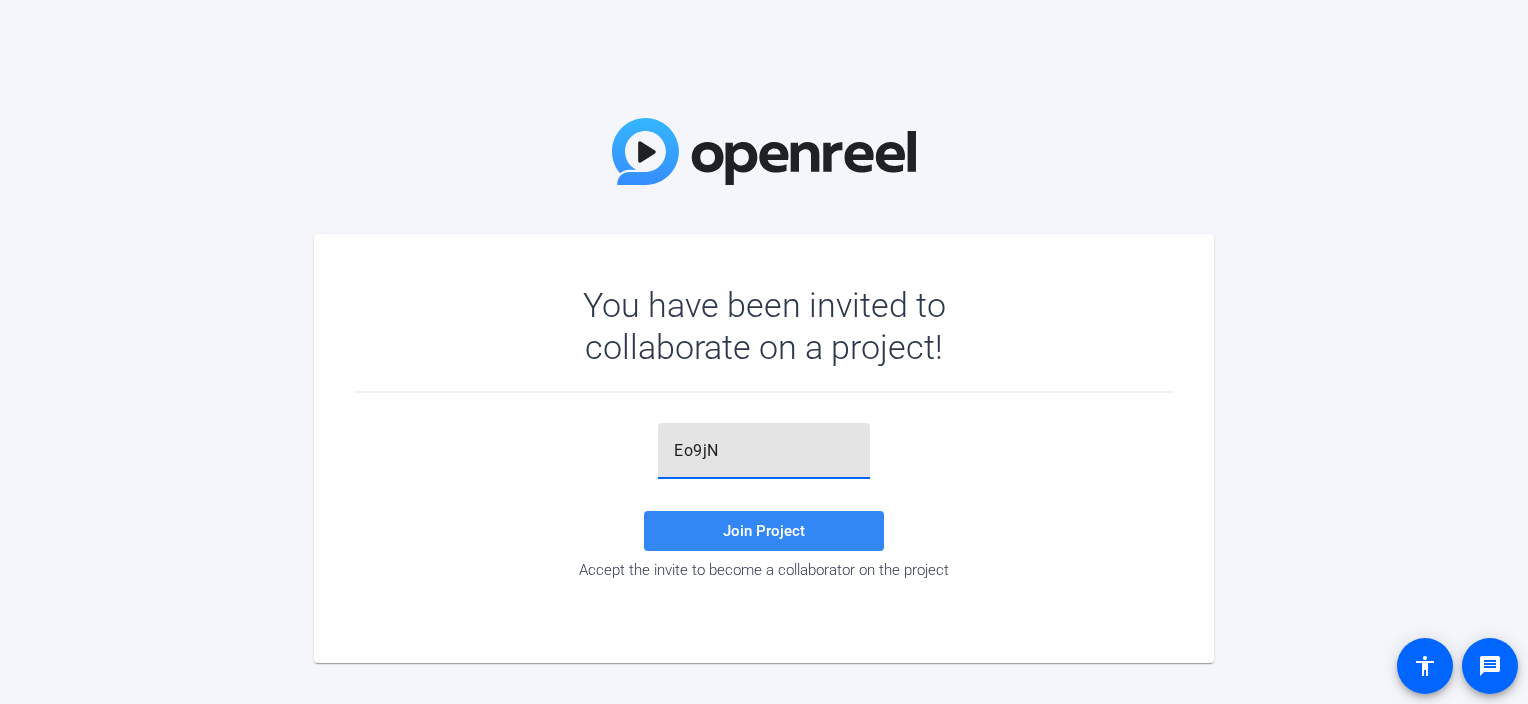 type on "Eo9jN" 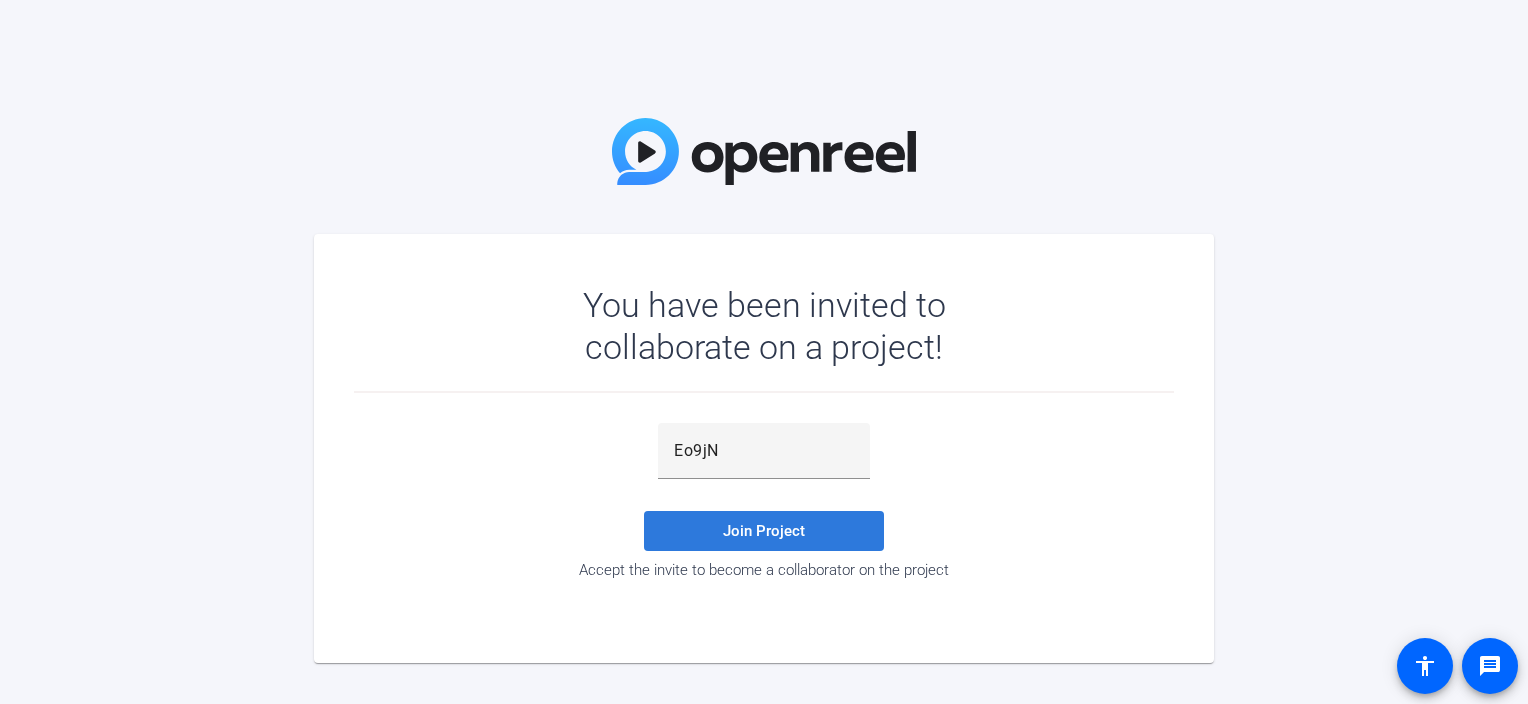 click at bounding box center (764, 531) 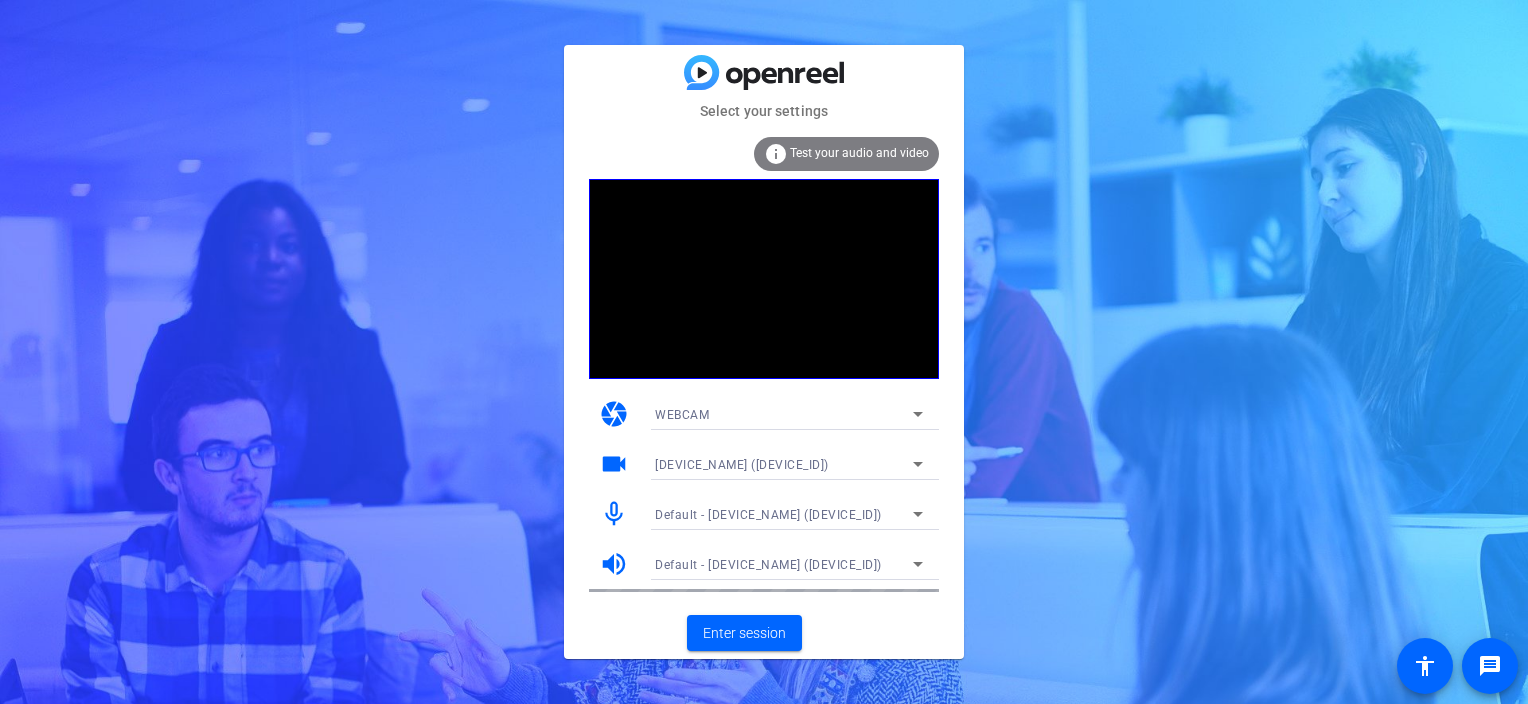click on "Test your audio and video" at bounding box center (859, 153) 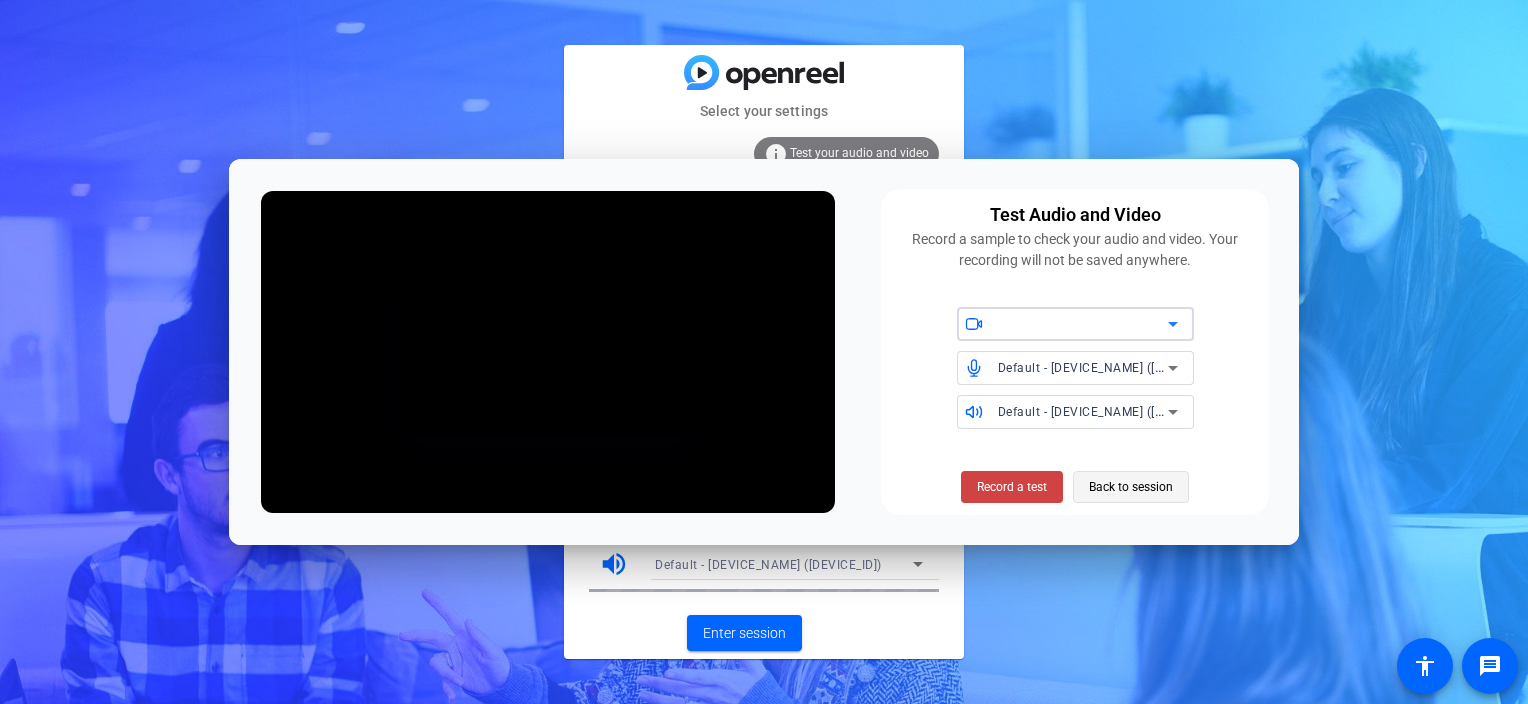 click on "Back to session" at bounding box center (1131, 487) 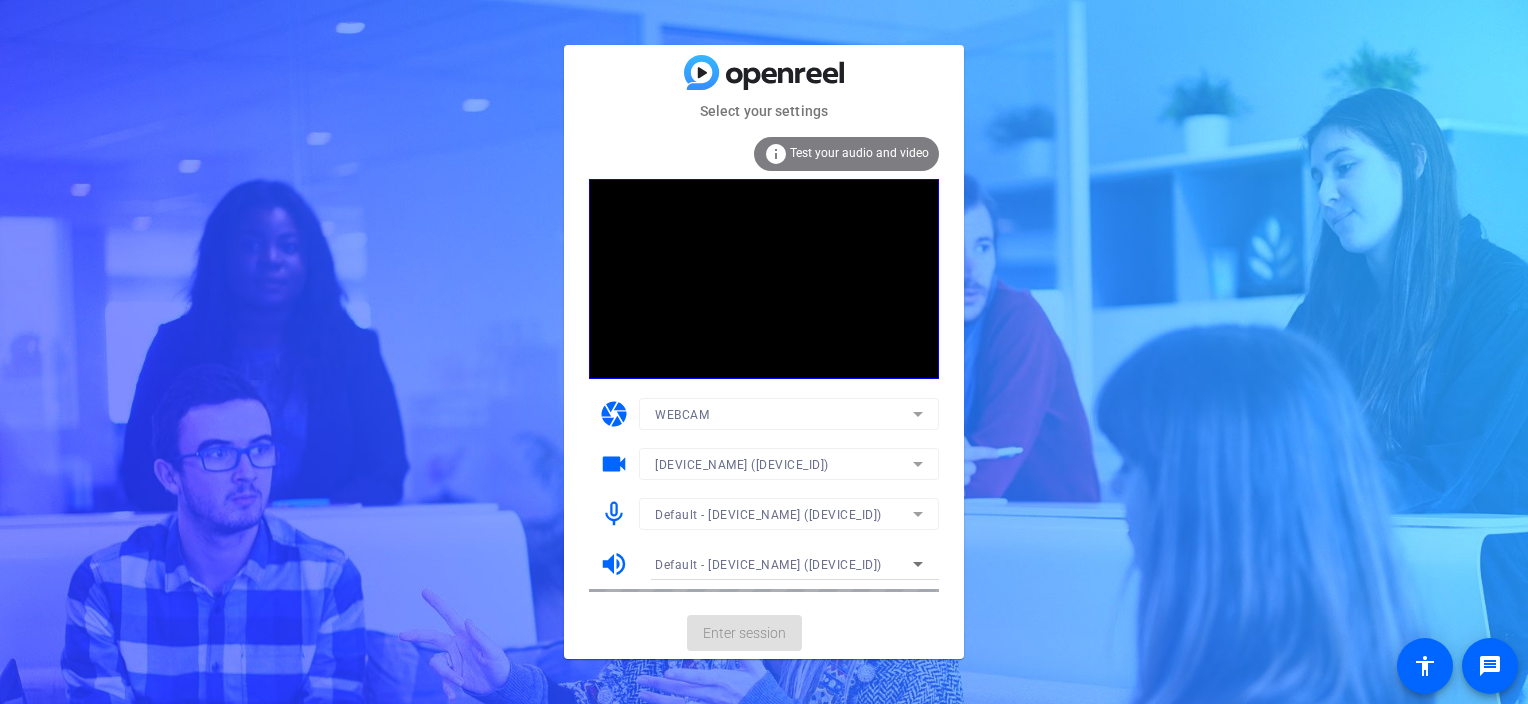 click on "WEBCAM" at bounding box center [789, 414] 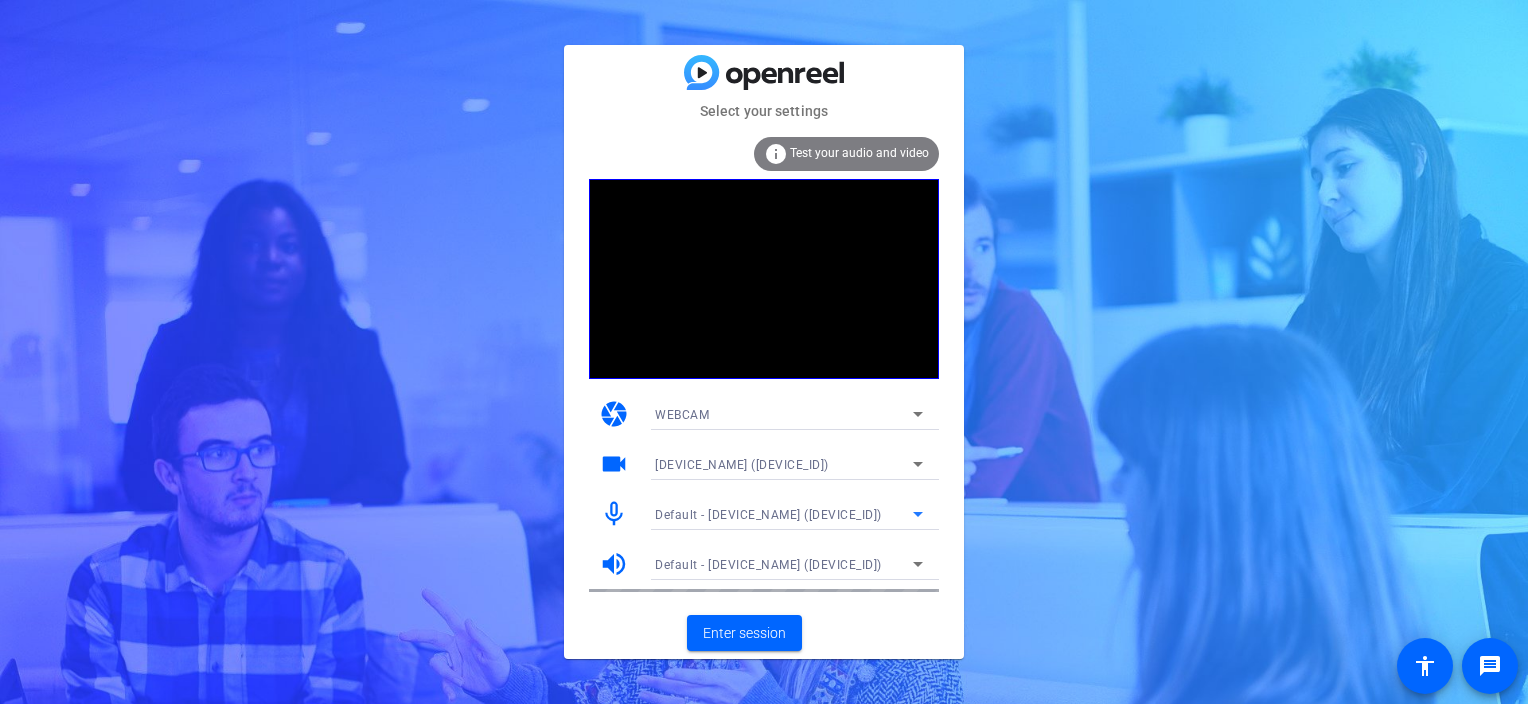 click on "Default - Microphone (HD 1080P  PC-Camera)" at bounding box center (784, 514) 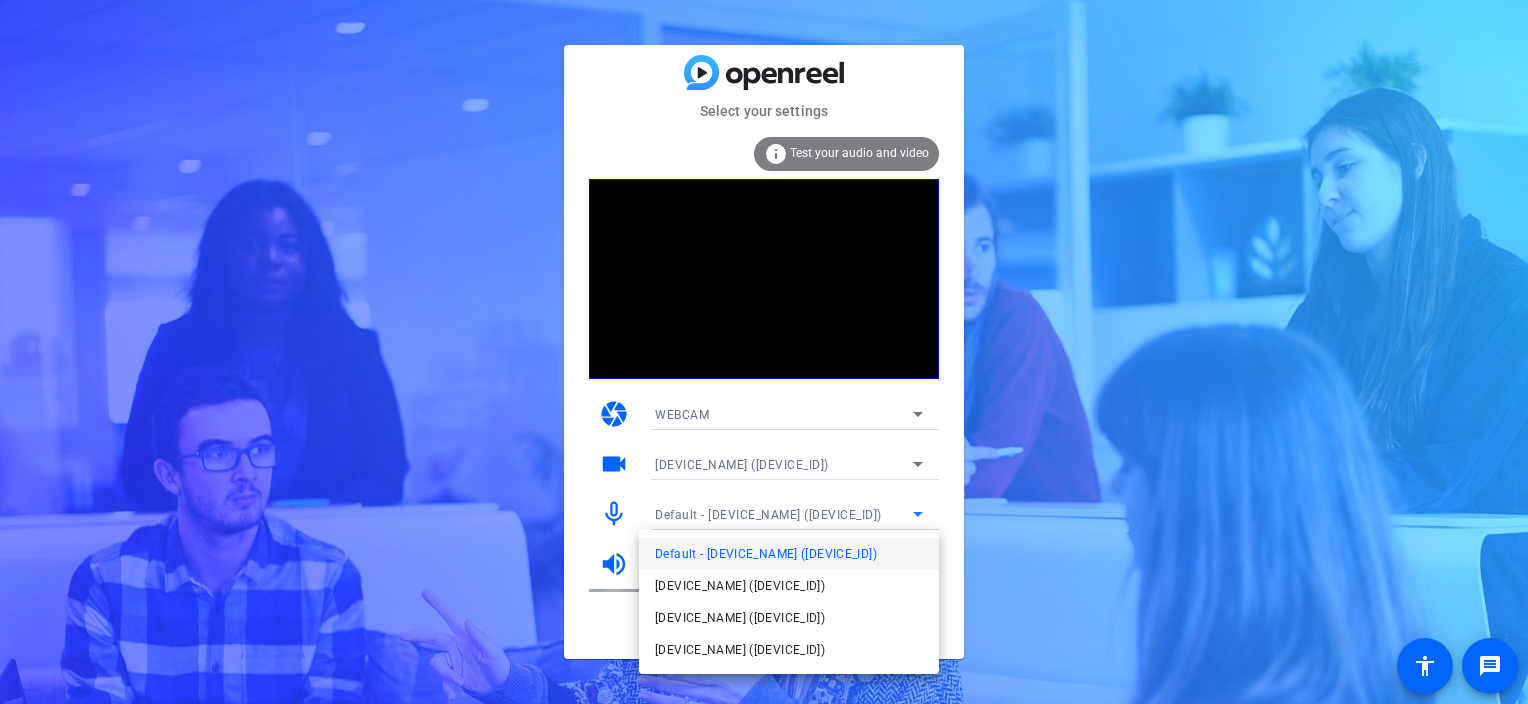 click on "Default - Microphone (HD 1080P  PC-Camera)" at bounding box center [766, 554] 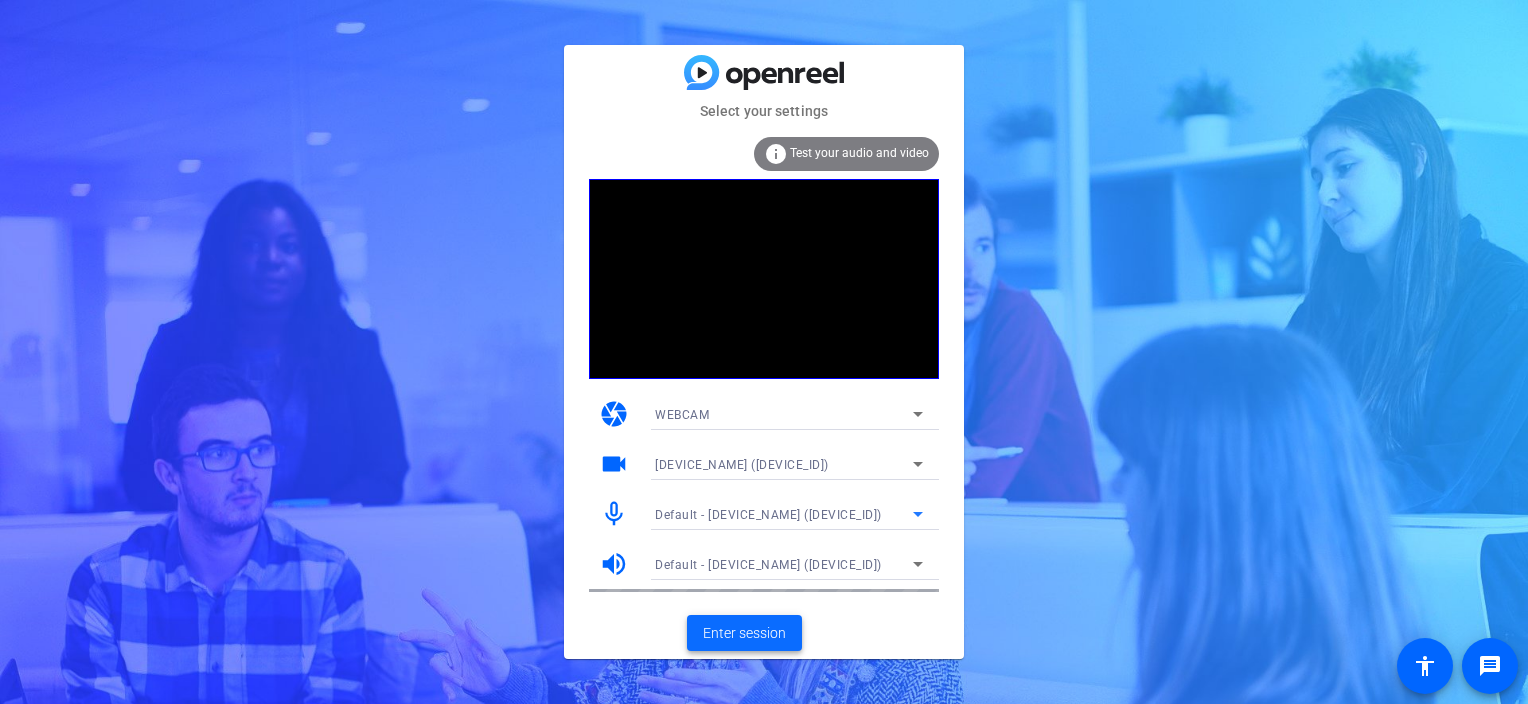 click on "Enter session" at bounding box center (744, 633) 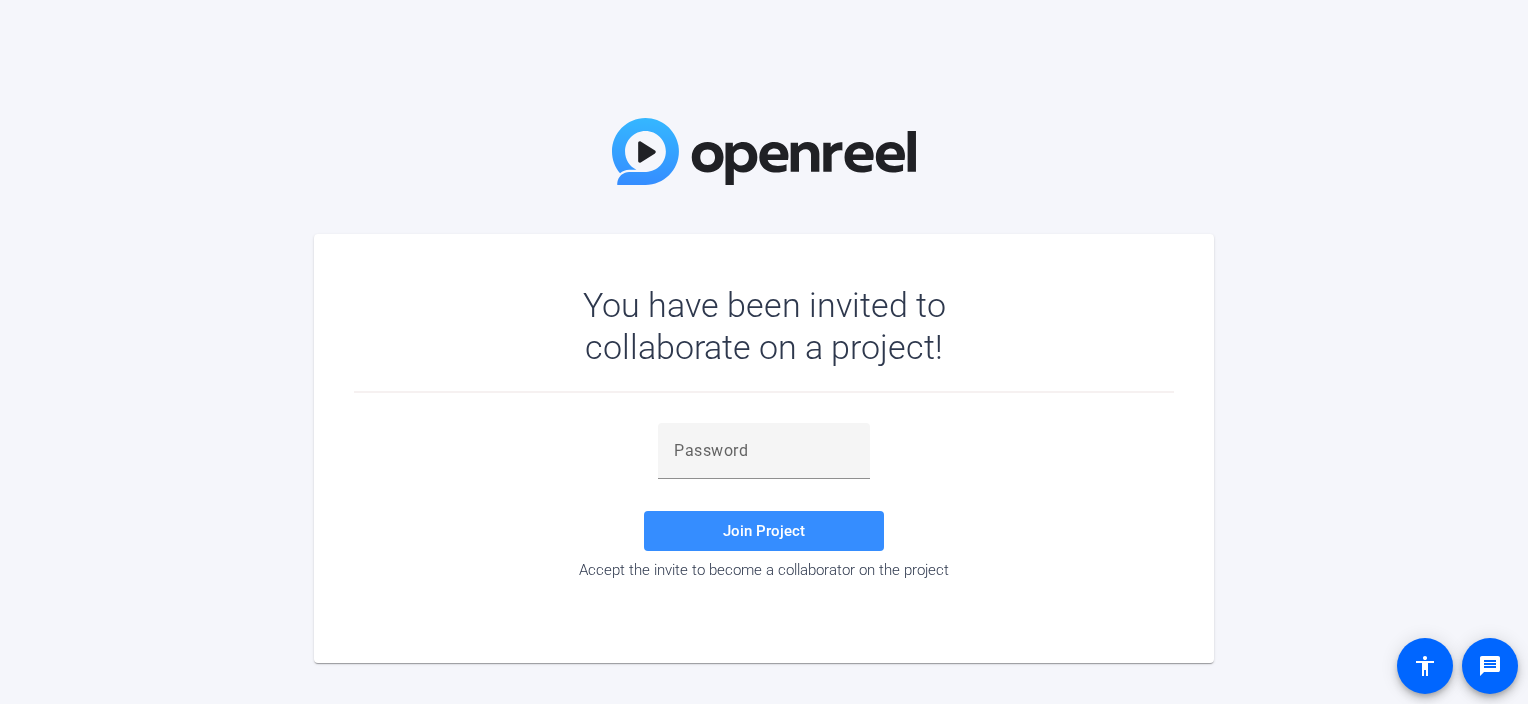 scroll, scrollTop: 0, scrollLeft: 0, axis: both 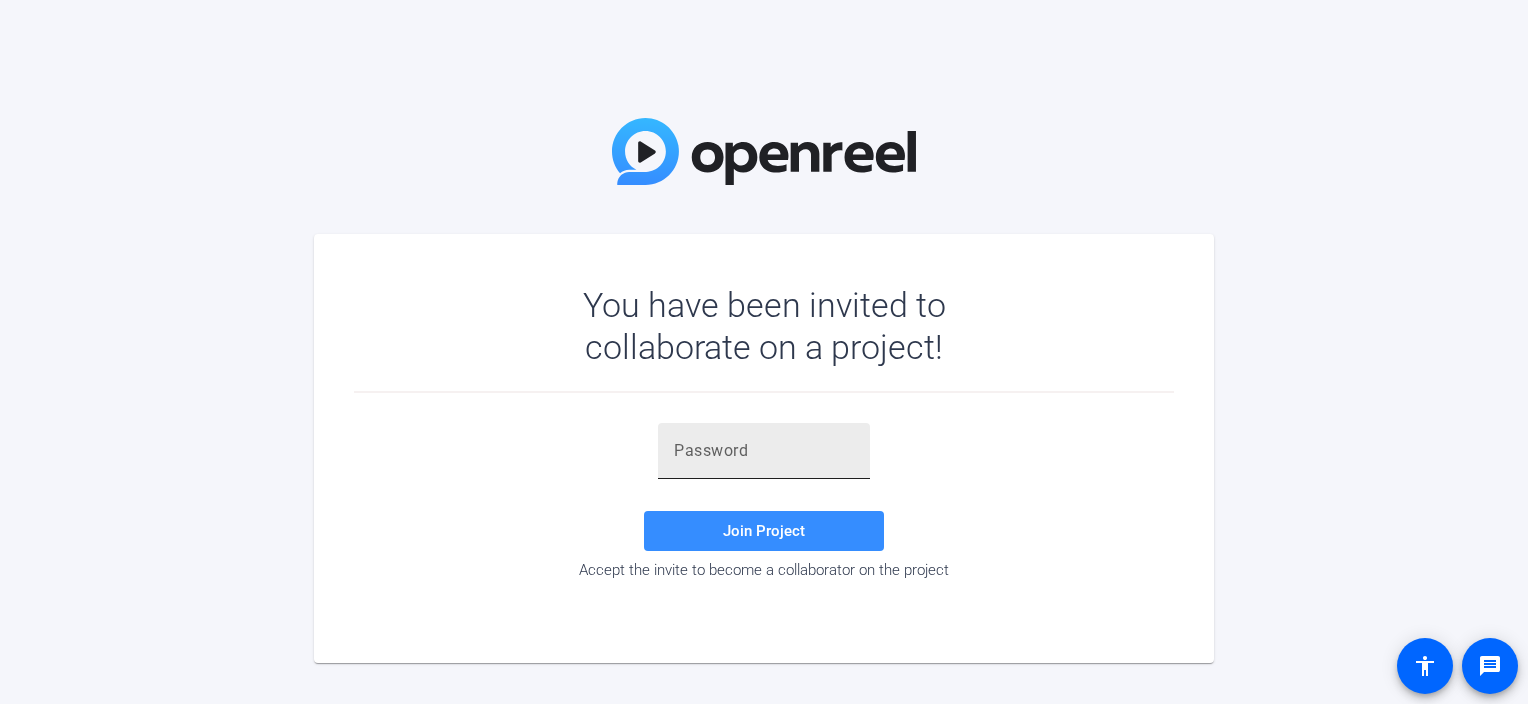 click at bounding box center [764, 451] 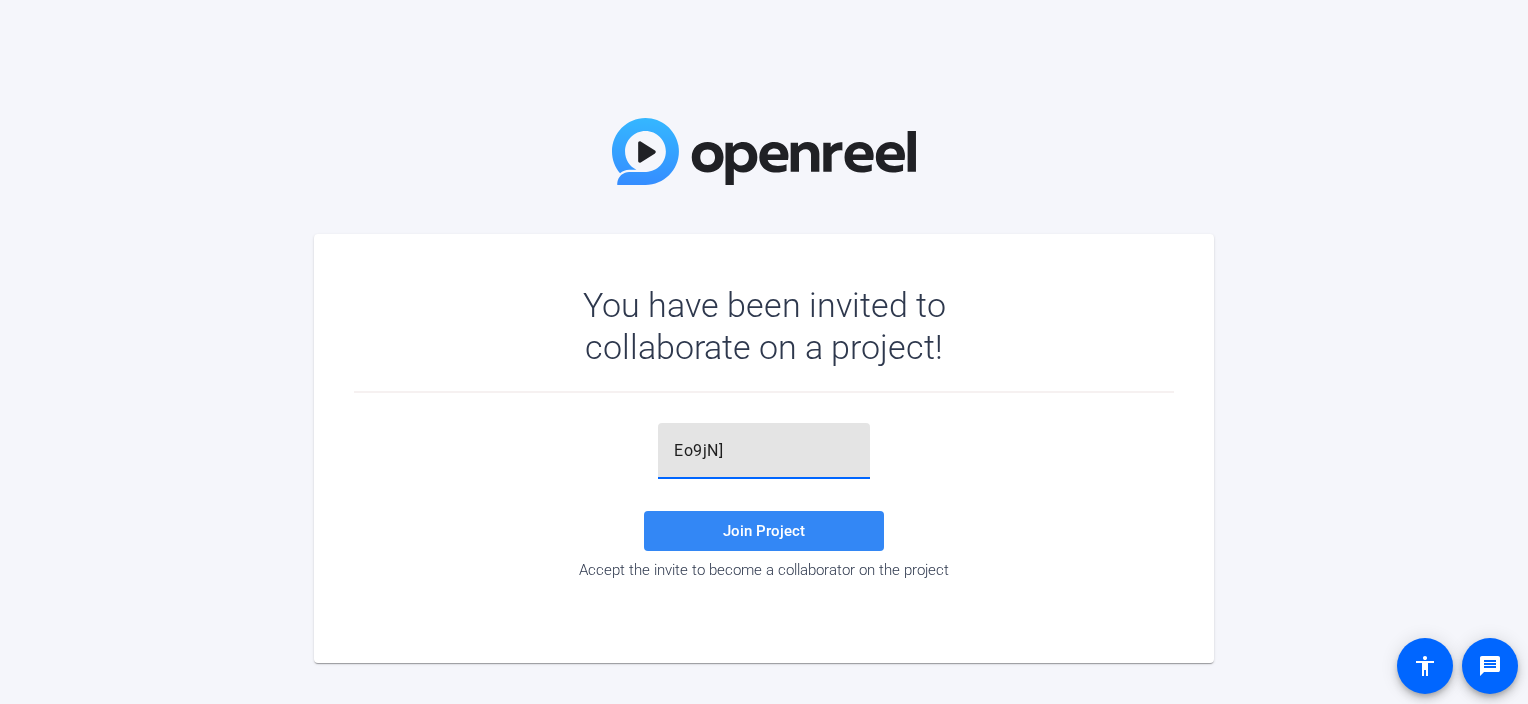 type on "Eo9jN]" 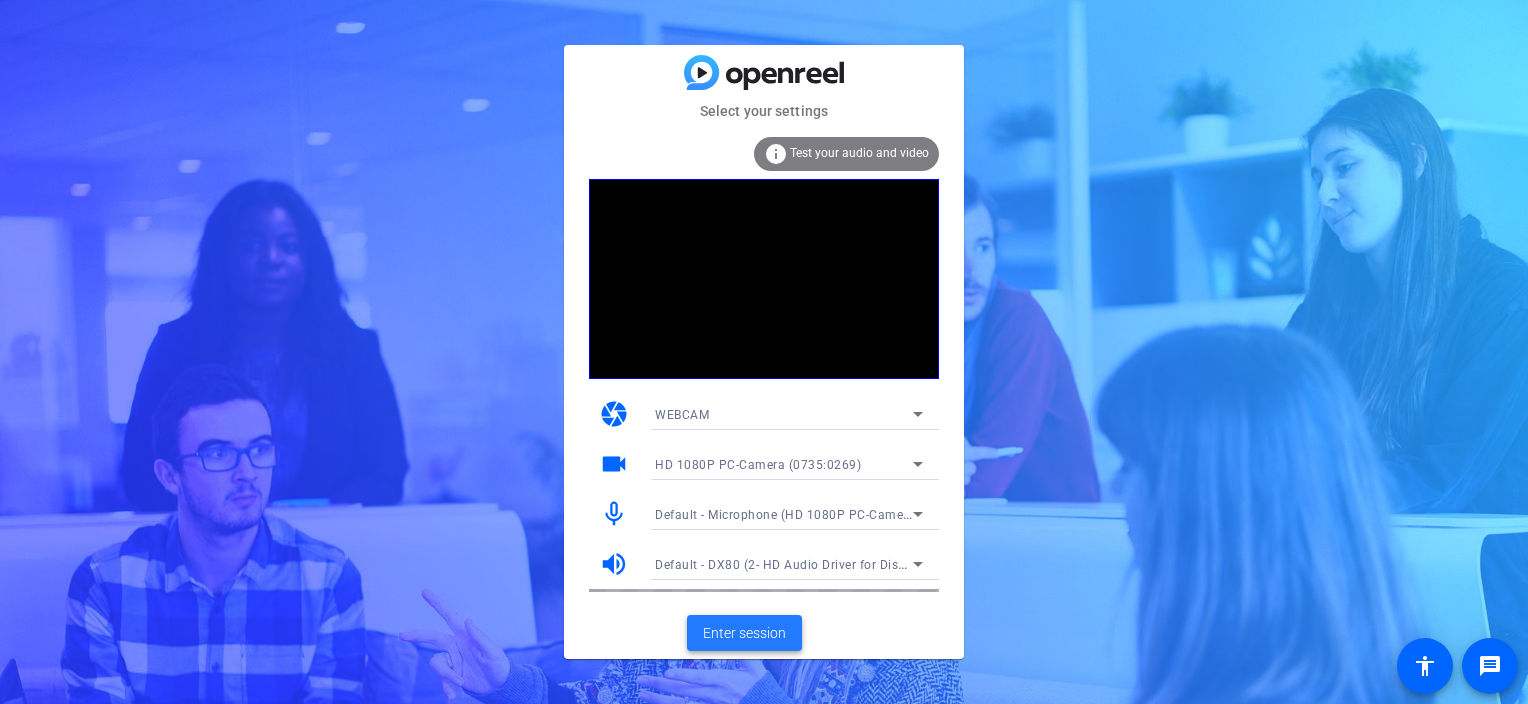 click on "Enter session" at bounding box center (744, 633) 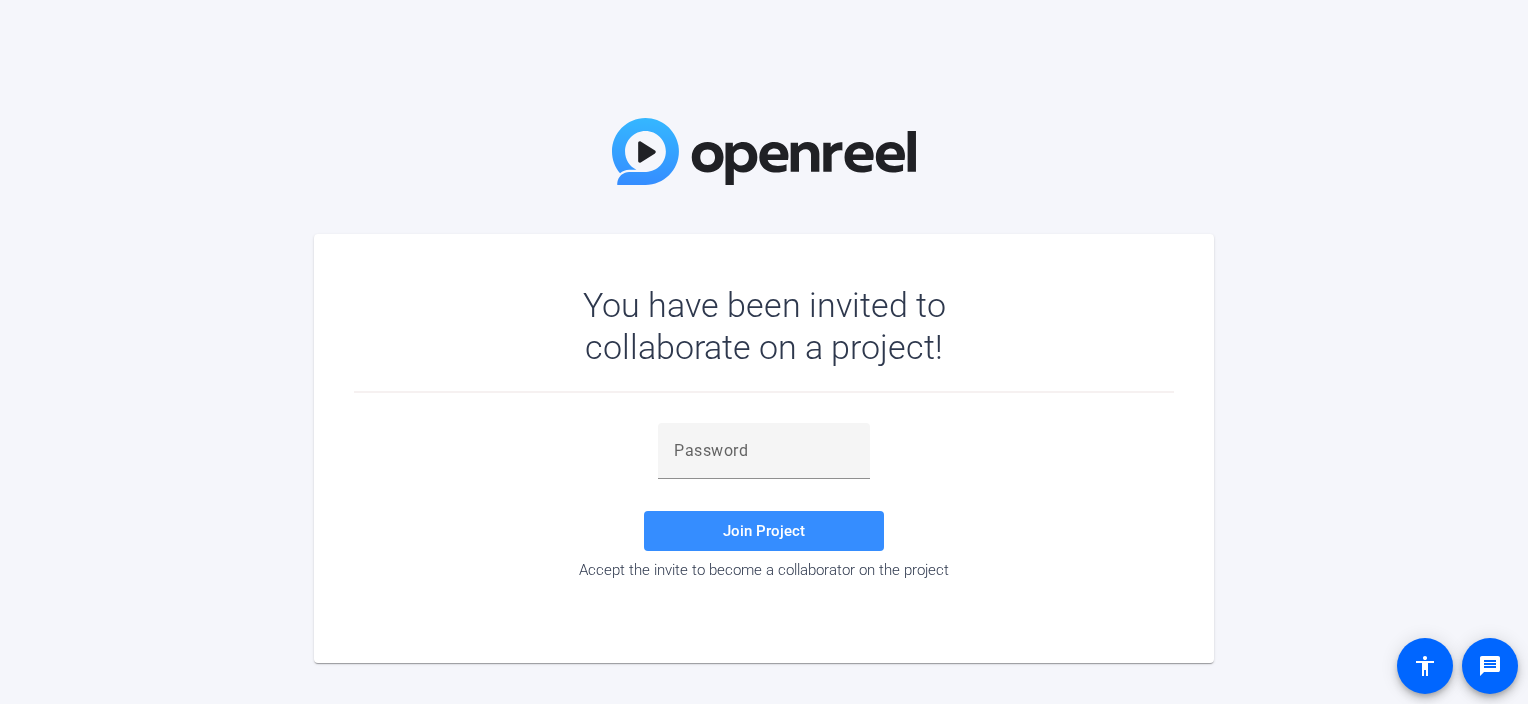 scroll, scrollTop: 0, scrollLeft: 0, axis: both 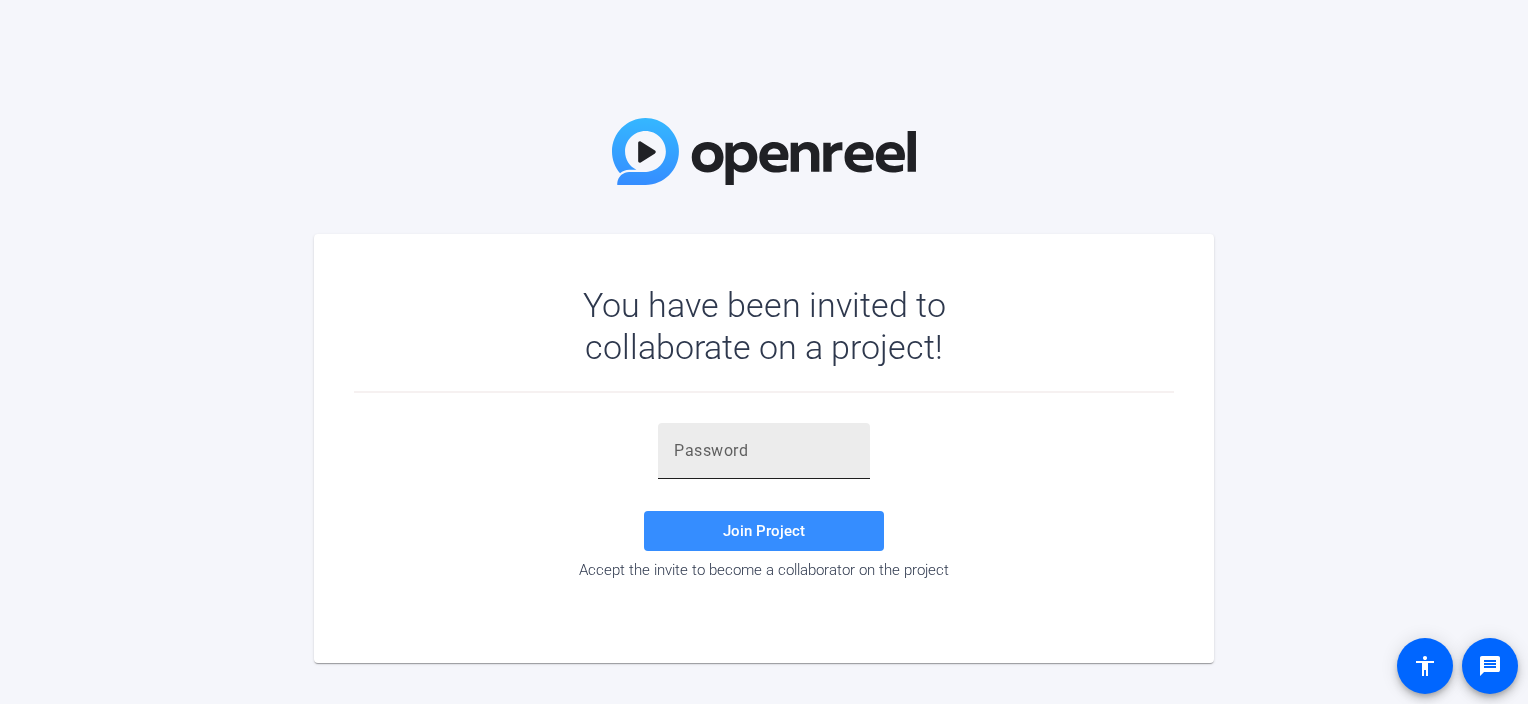 click at bounding box center [764, 451] 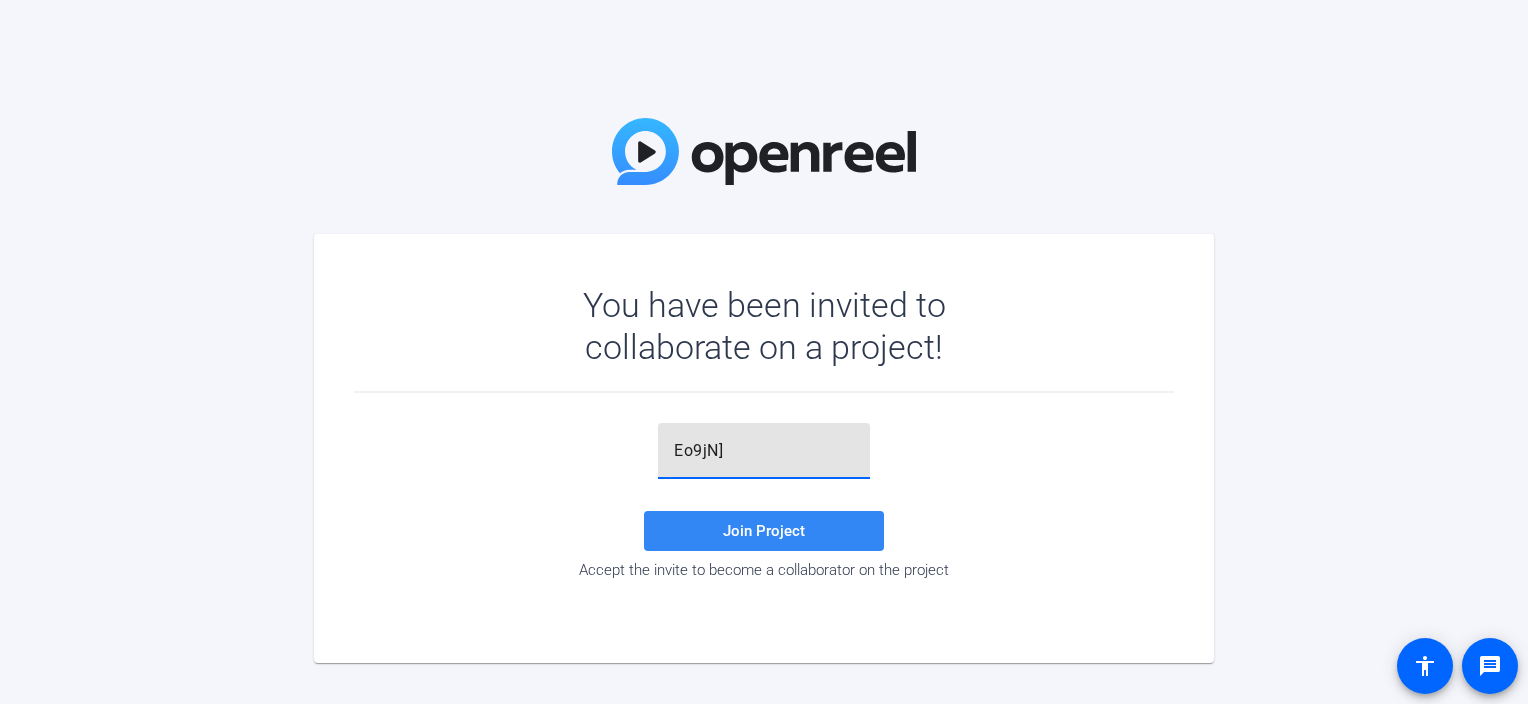 type on "Eo9jN]" 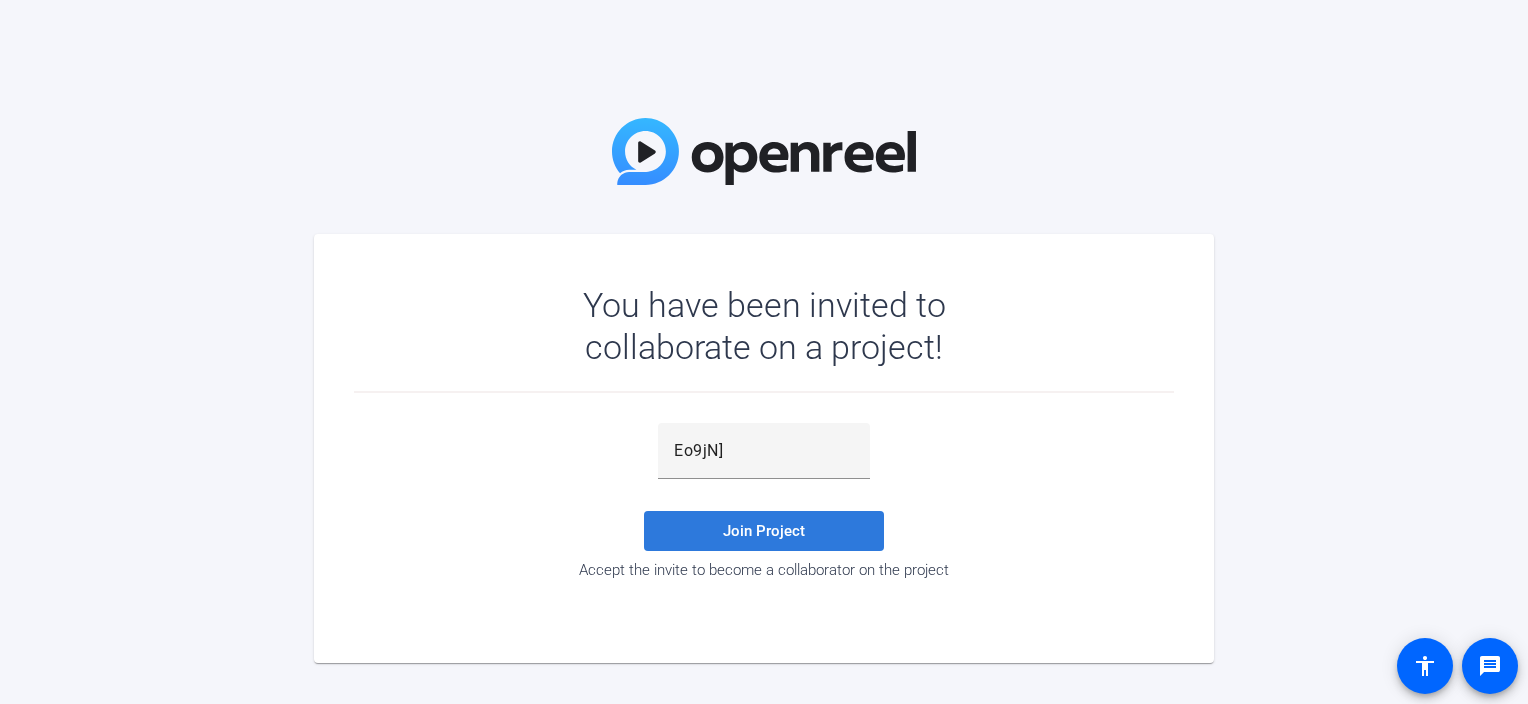 click at bounding box center (764, 531) 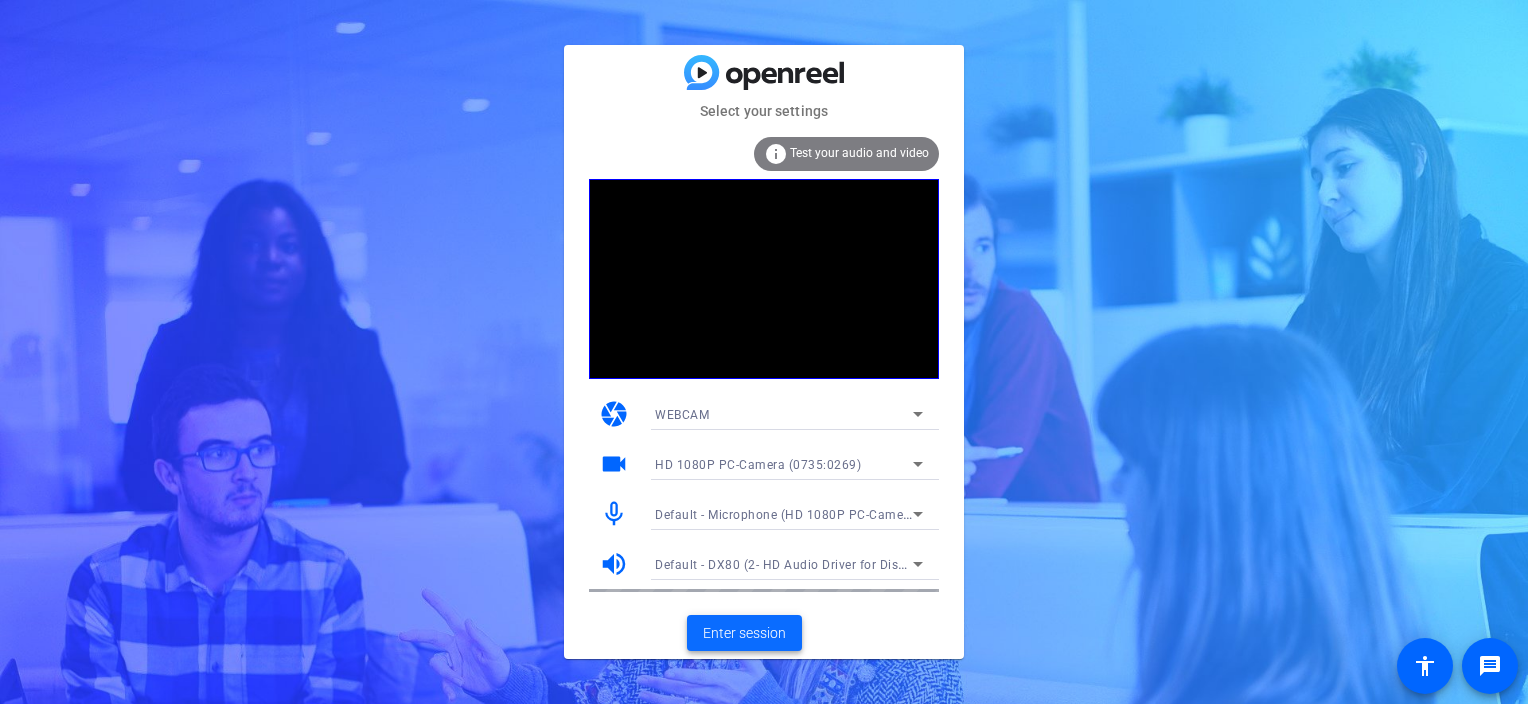 click at bounding box center (744, 633) 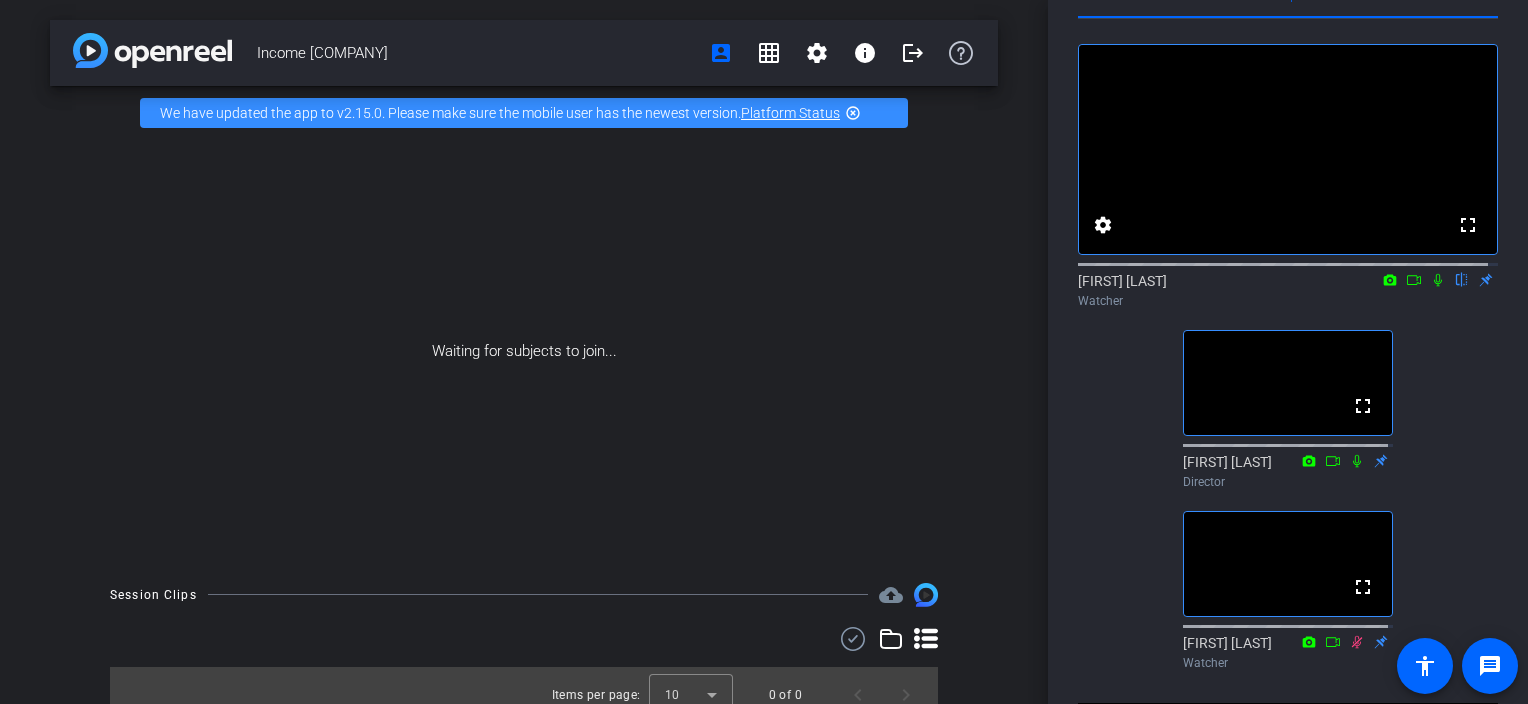 scroll, scrollTop: 0, scrollLeft: 0, axis: both 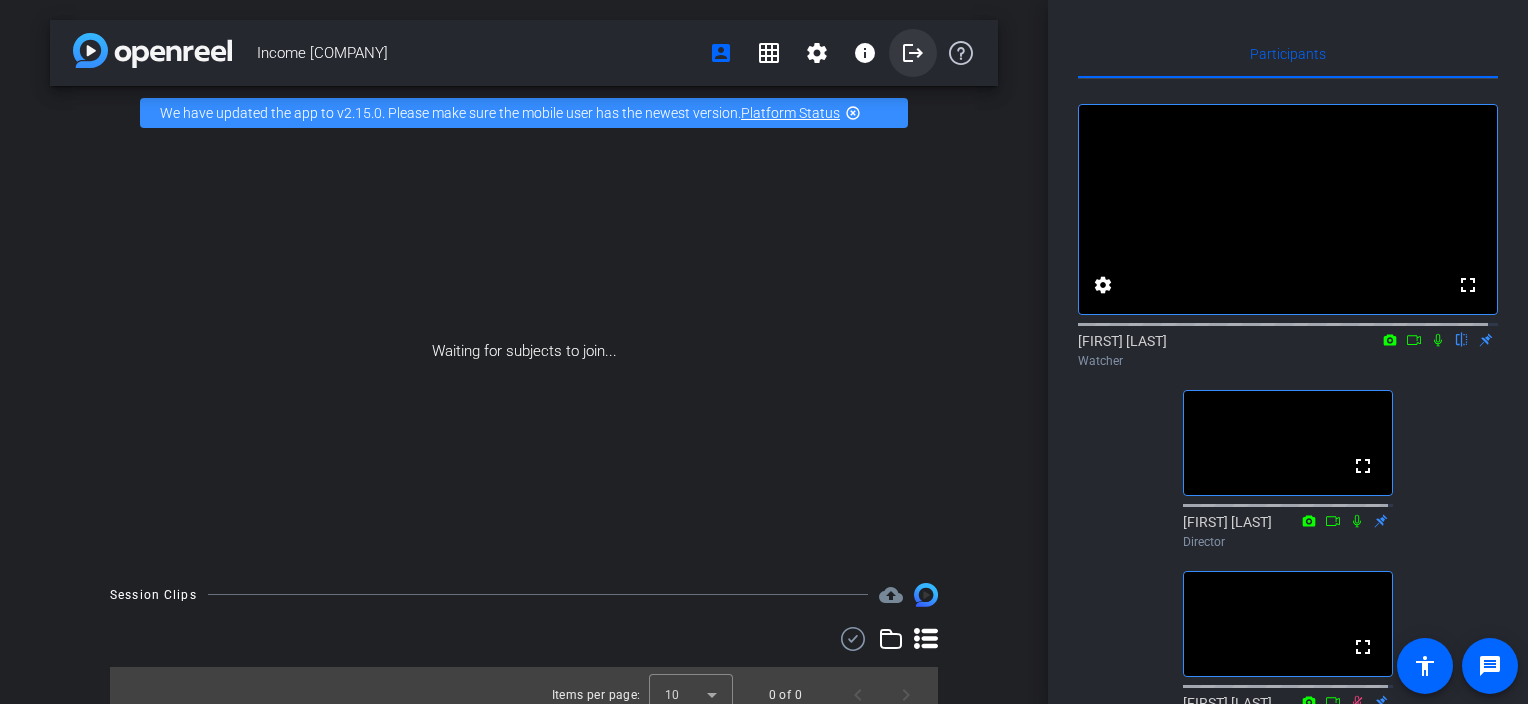 click on "logout" at bounding box center [817, 53] 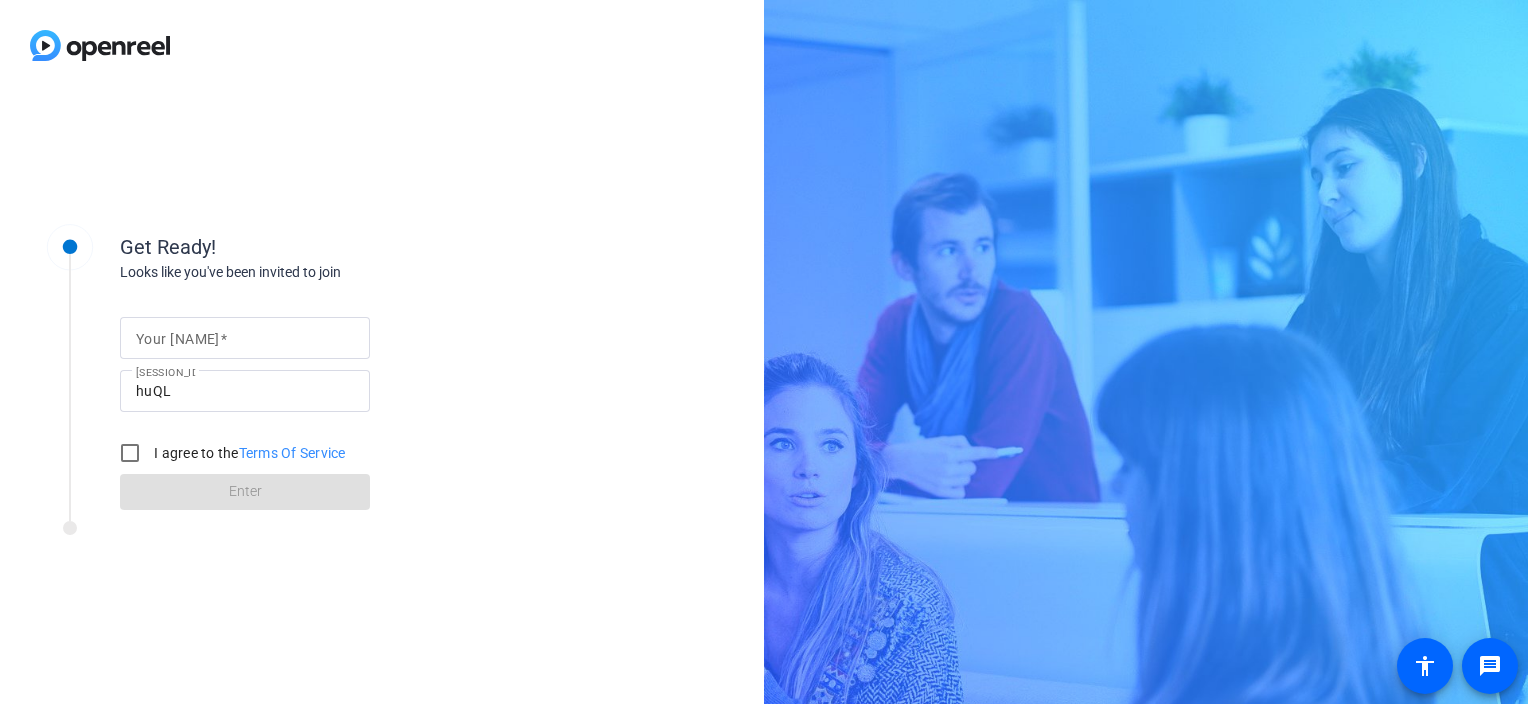 scroll, scrollTop: 0, scrollLeft: 0, axis: both 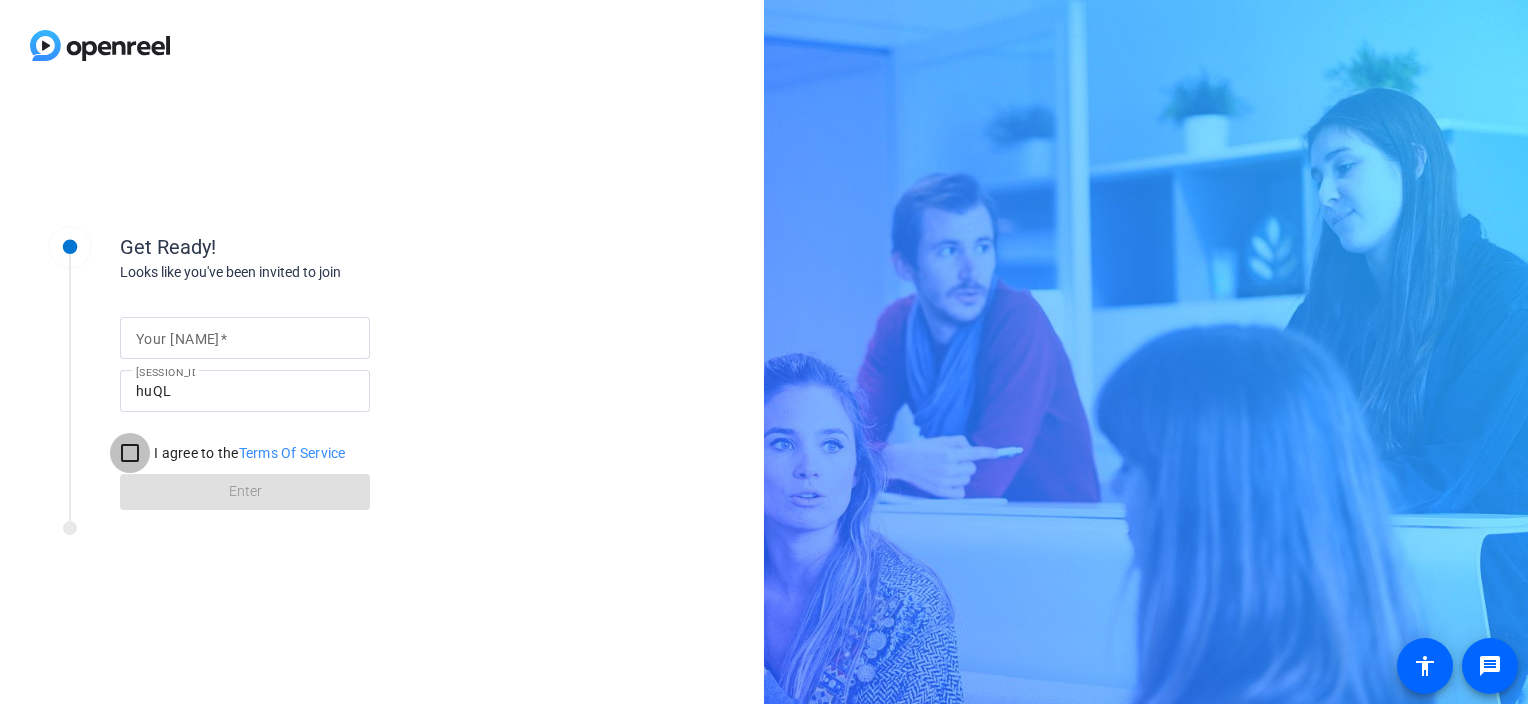 click on "I agree to the  Terms Of Service" at bounding box center (130, 453) 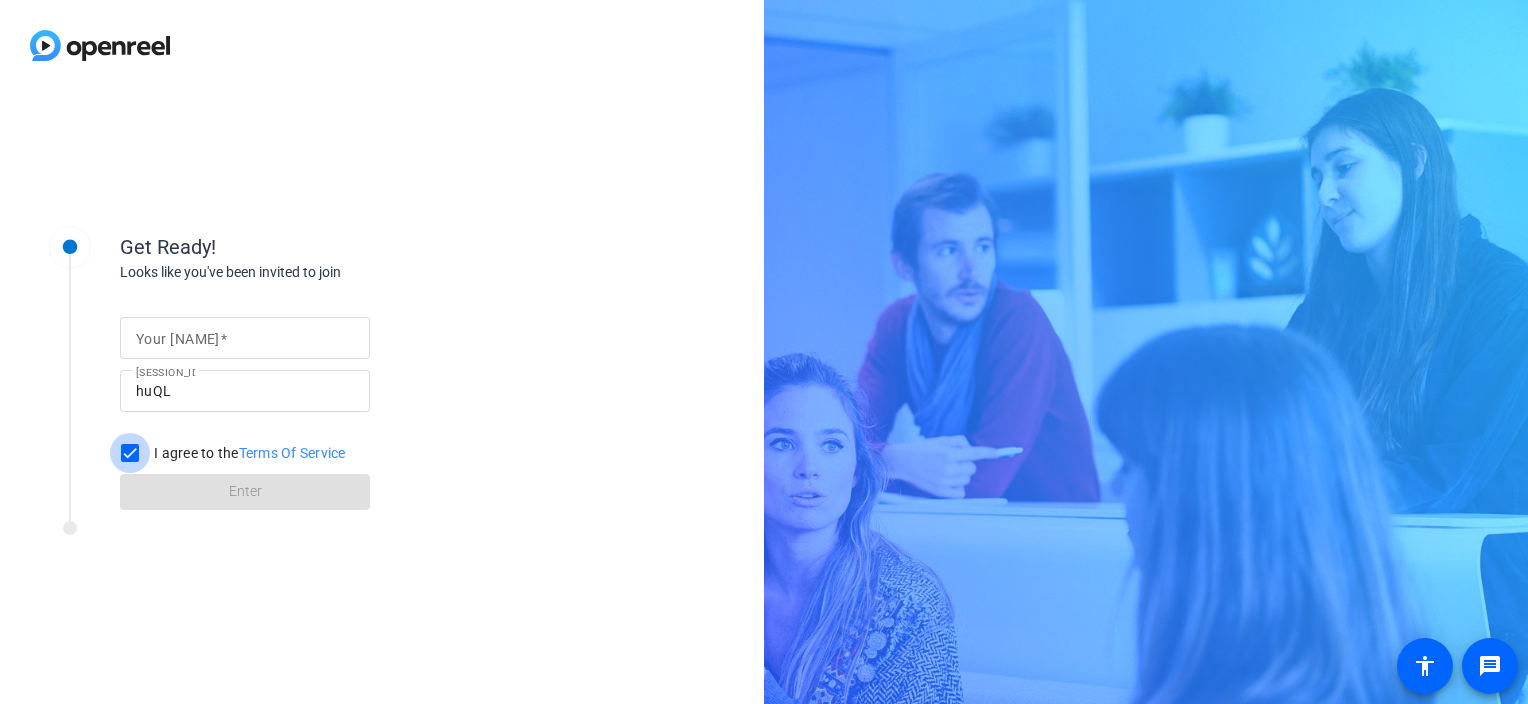 checkbox on "true" 